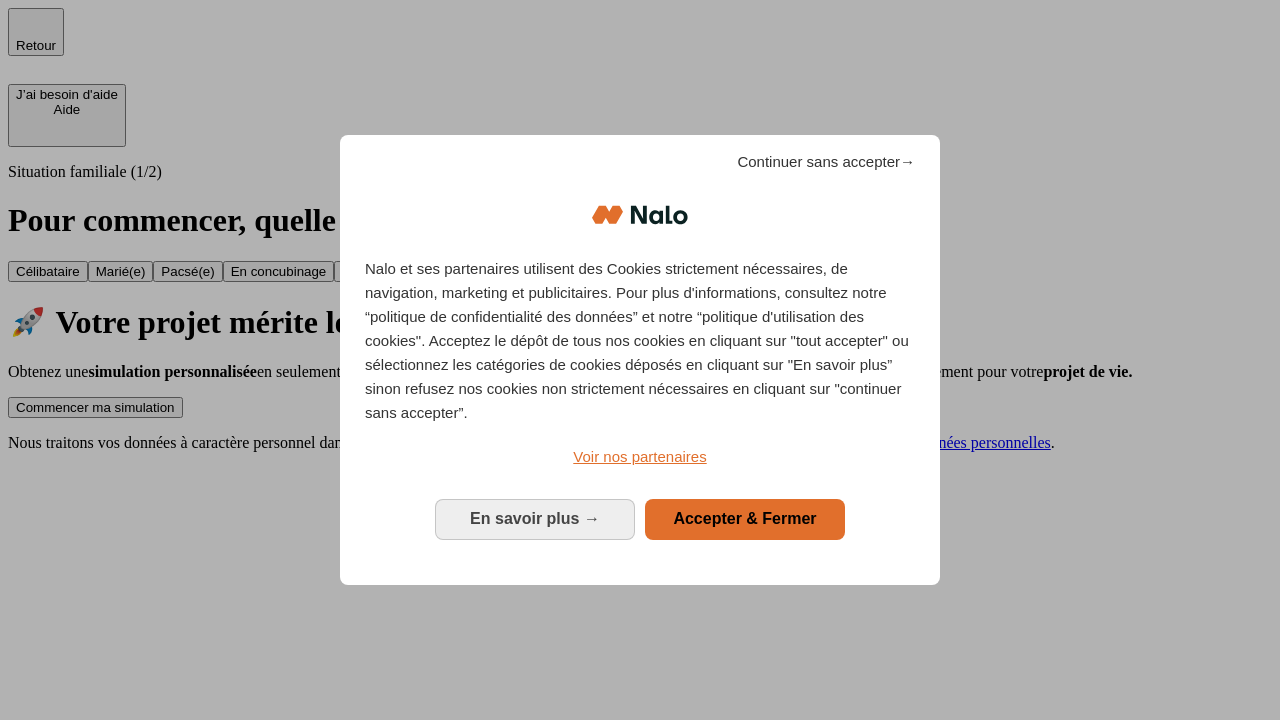 scroll, scrollTop: 0, scrollLeft: 0, axis: both 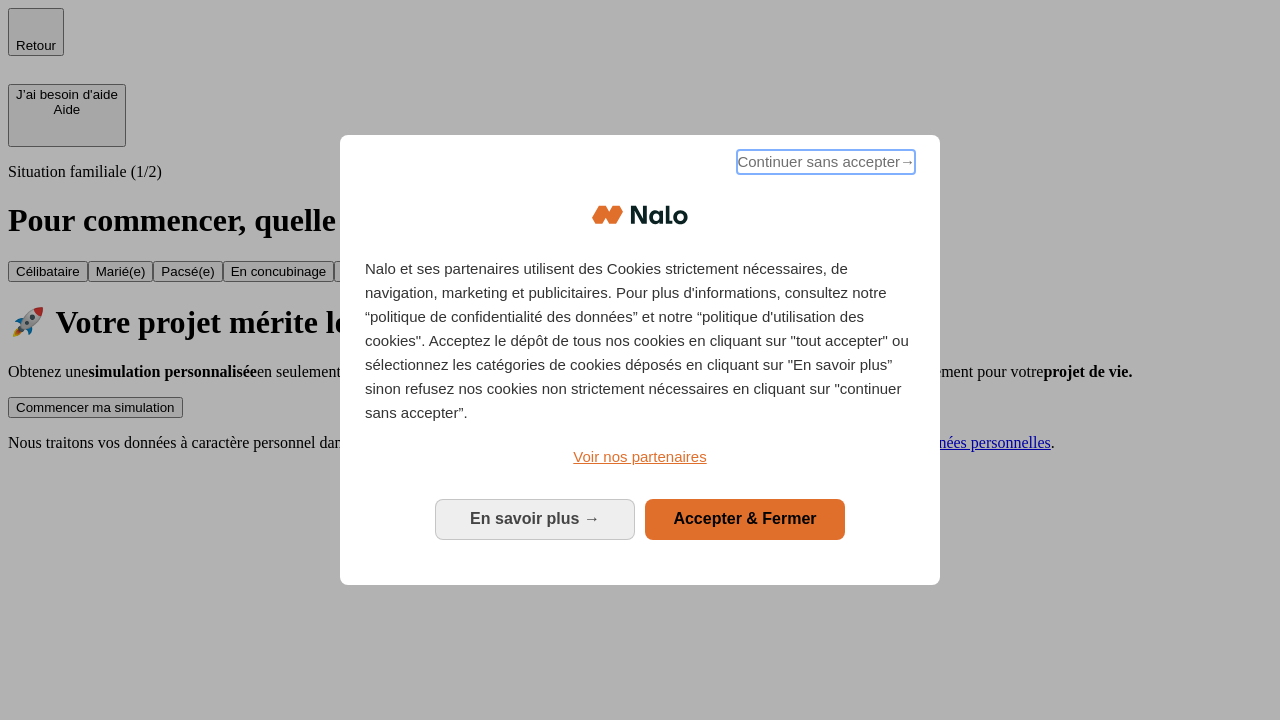 click on "Continuer sans accepter  →" at bounding box center (826, 162) 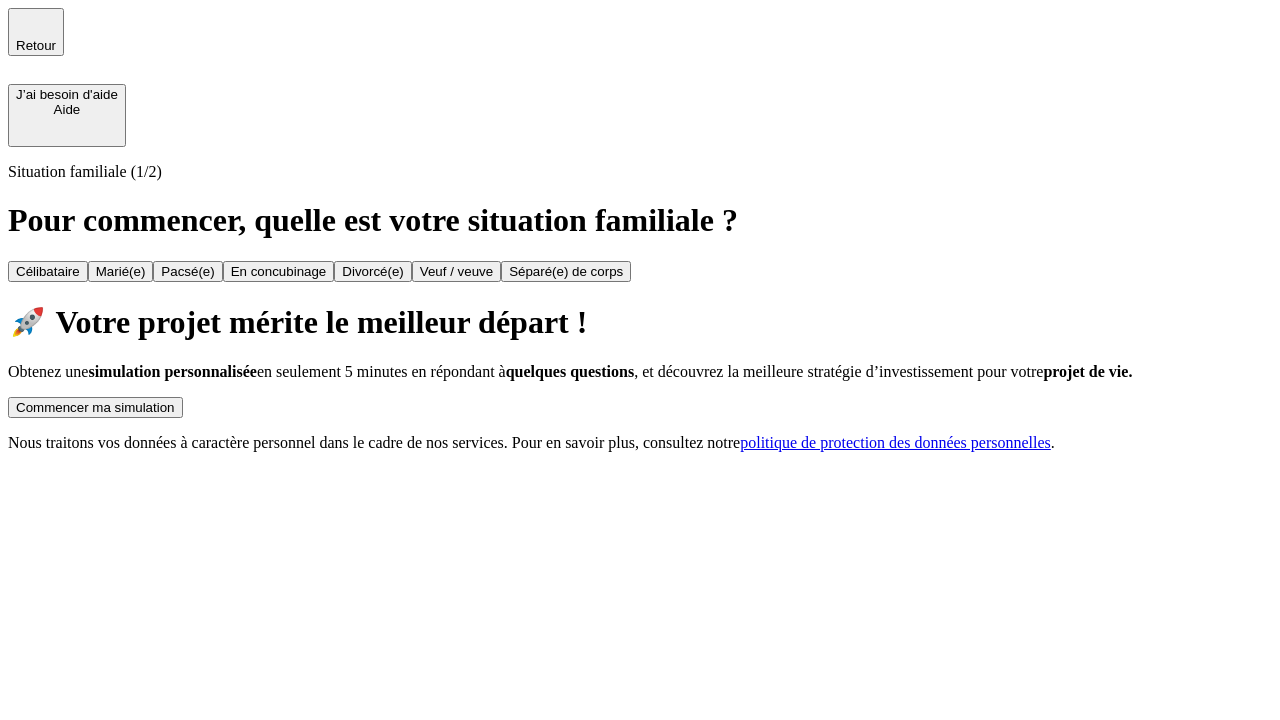 click on "Commencer ma simulation" at bounding box center [95, 407] 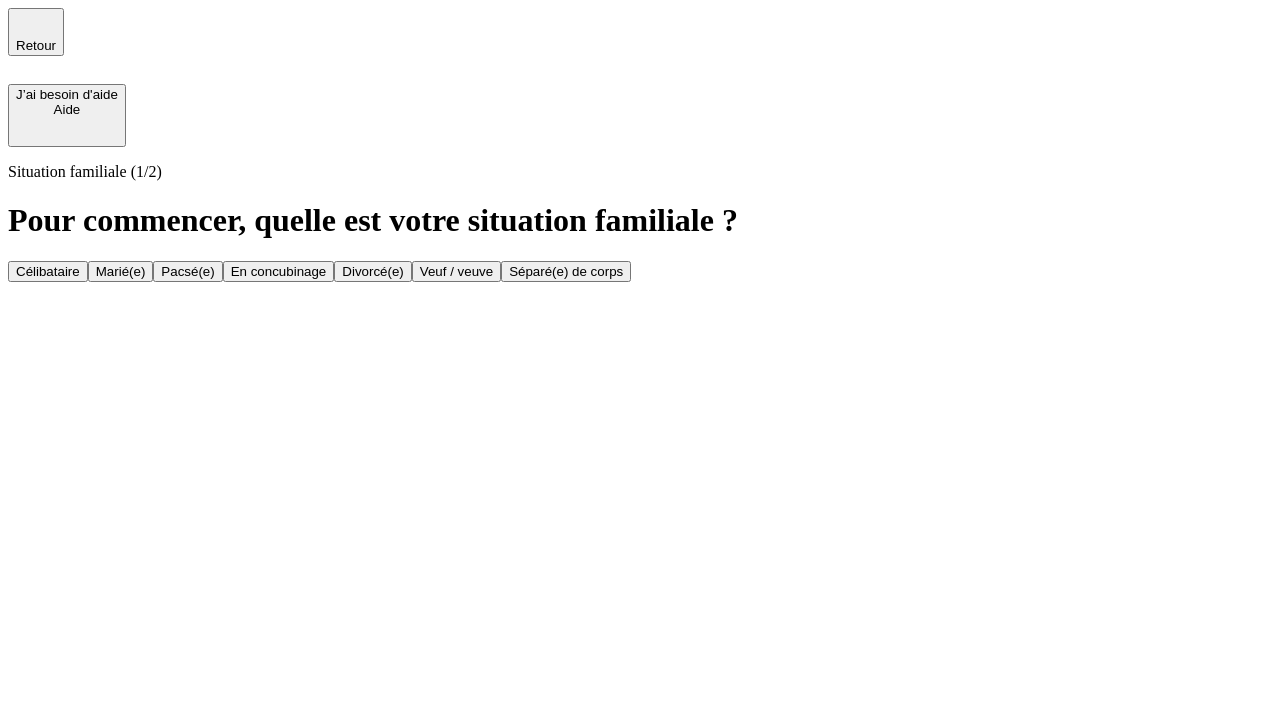 click on "Veuf / veuve" at bounding box center [456, 271] 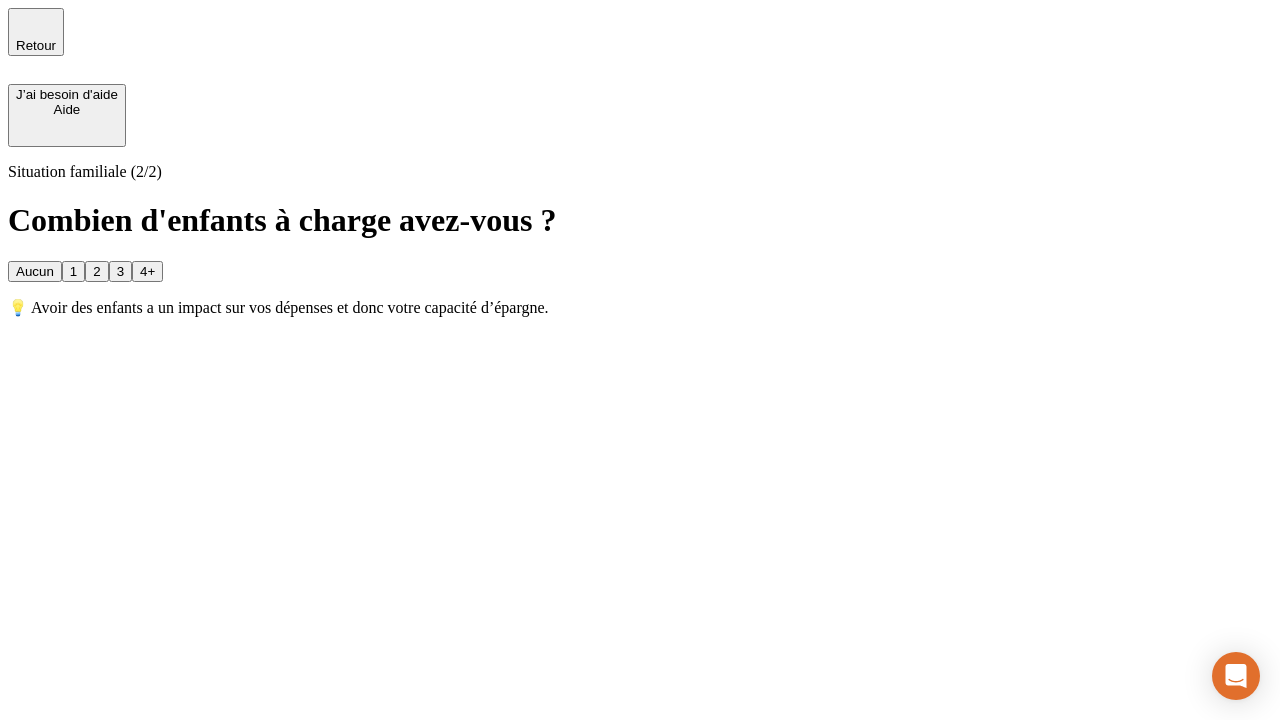 click on "1" at bounding box center [73, 271] 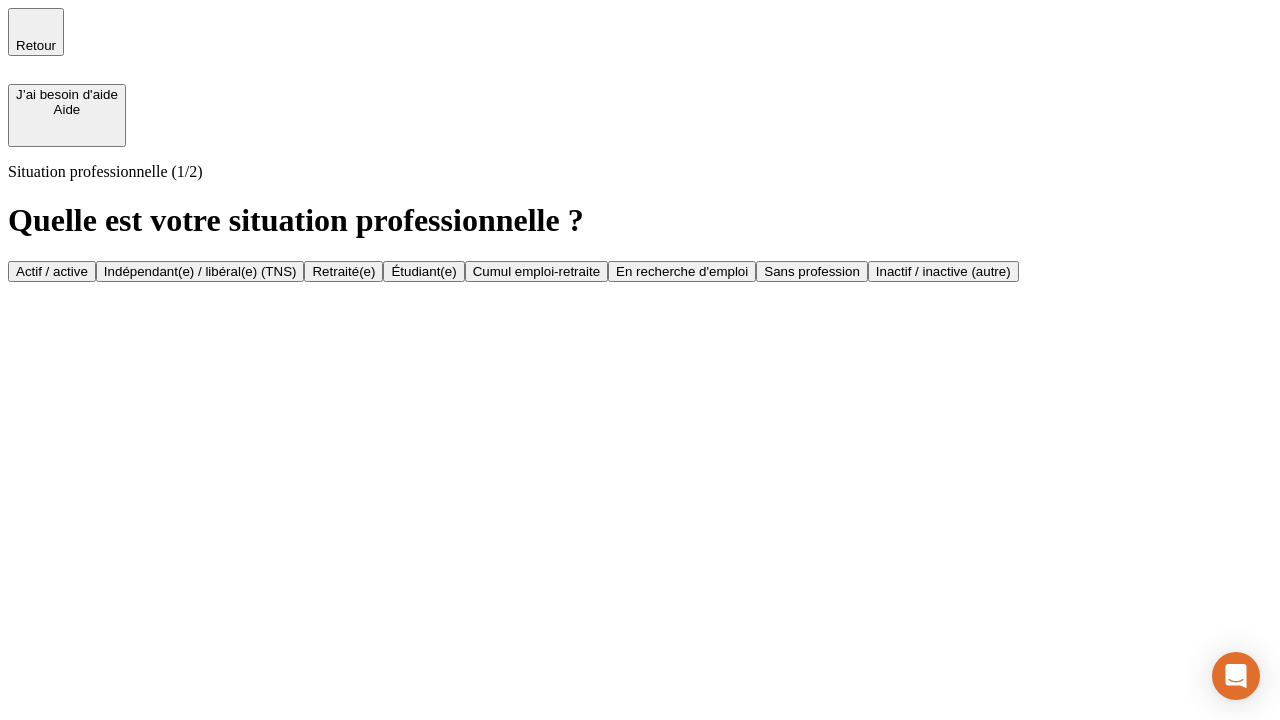 click on "Retraité(e)" at bounding box center [343, 271] 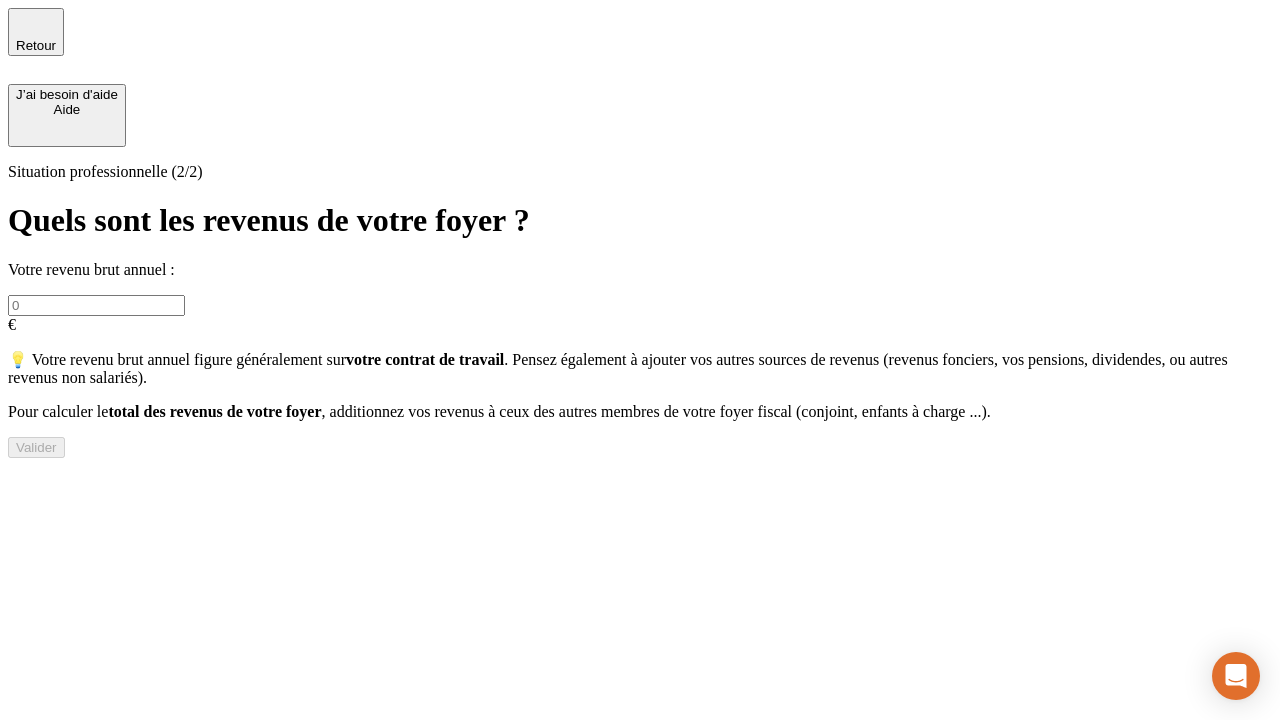 click at bounding box center (96, 305) 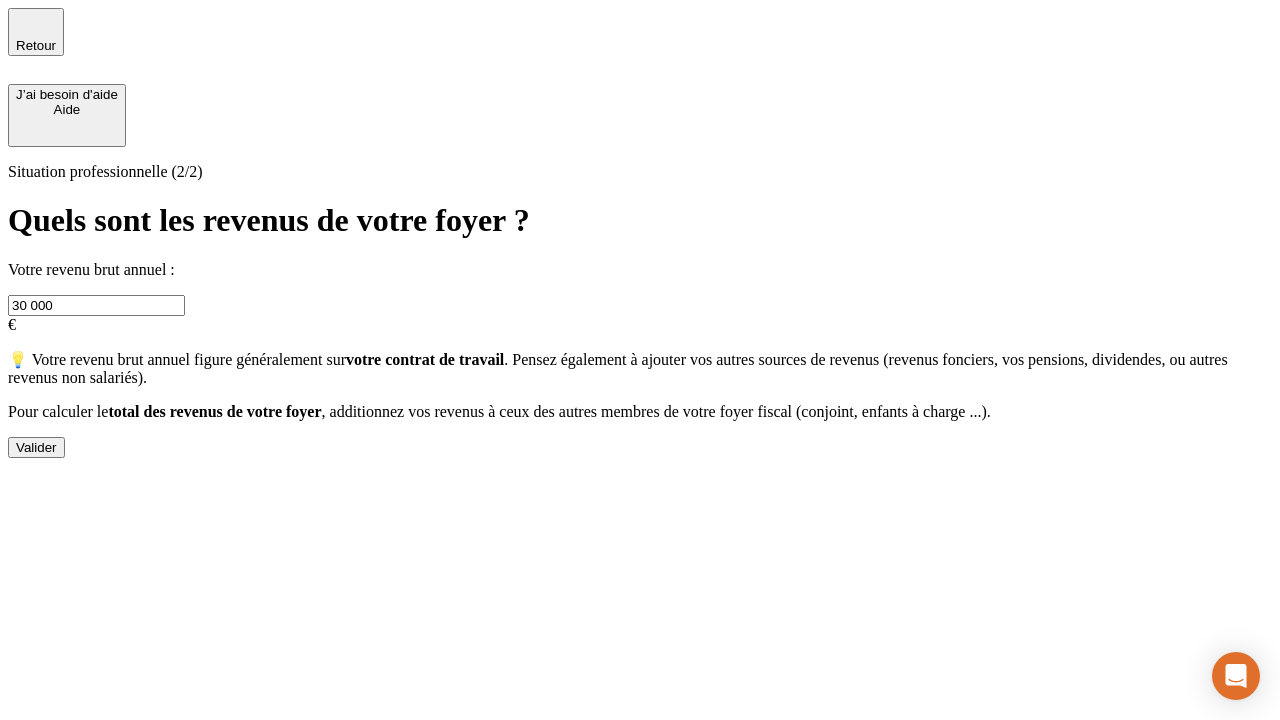click on "Valider" at bounding box center [36, 447] 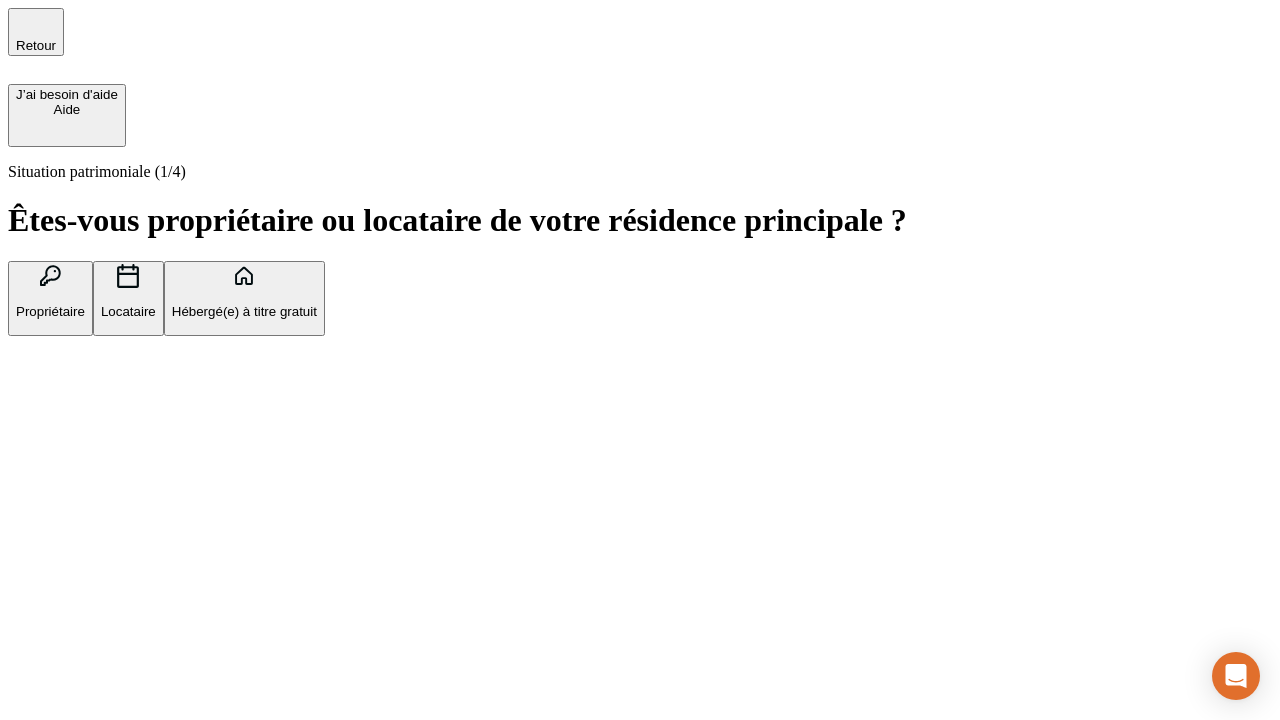 click on "Locataire" at bounding box center [128, 311] 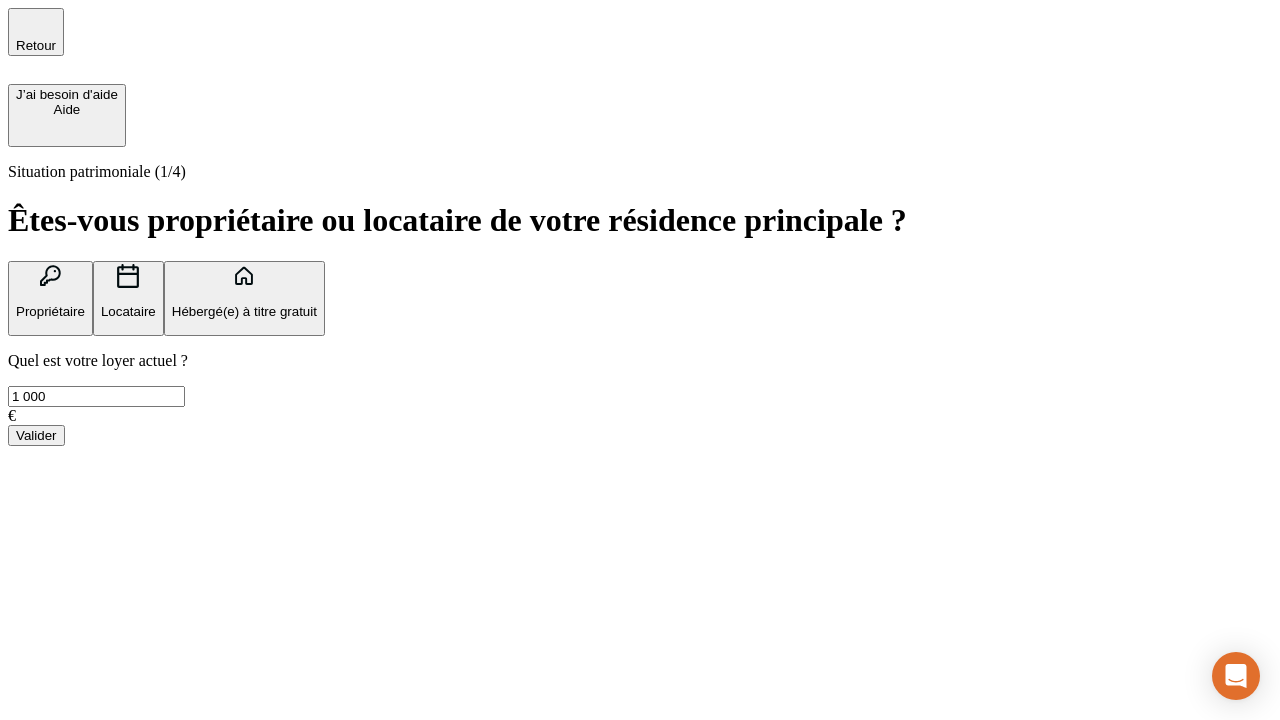 type on "1 000" 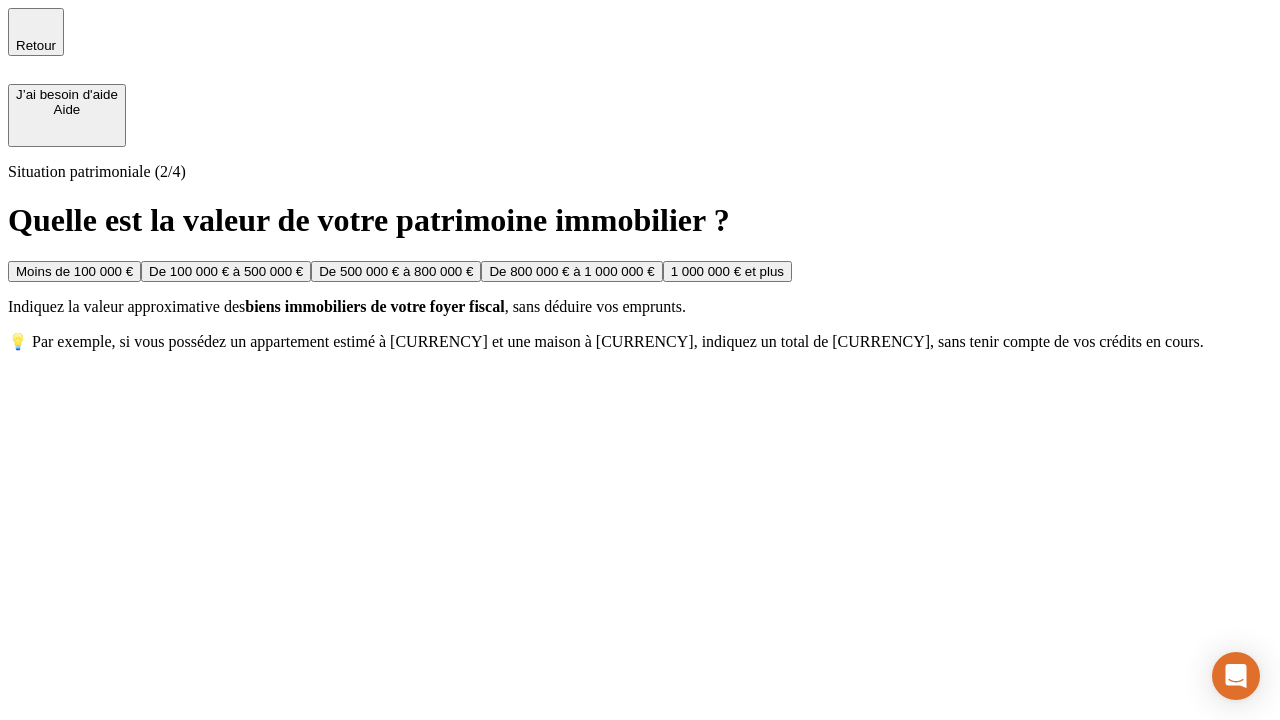click on "Moins de 100 000 €" at bounding box center [74, 271] 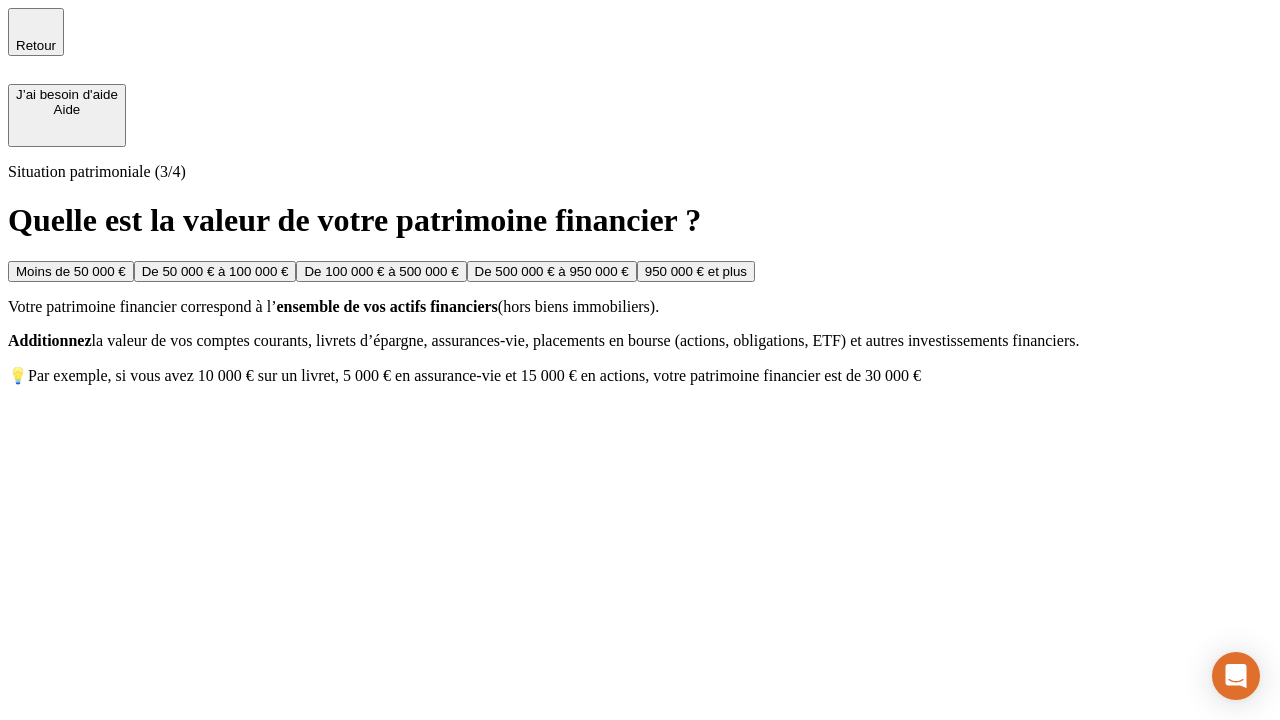 click on "Moins de 50 000 €" at bounding box center [71, 271] 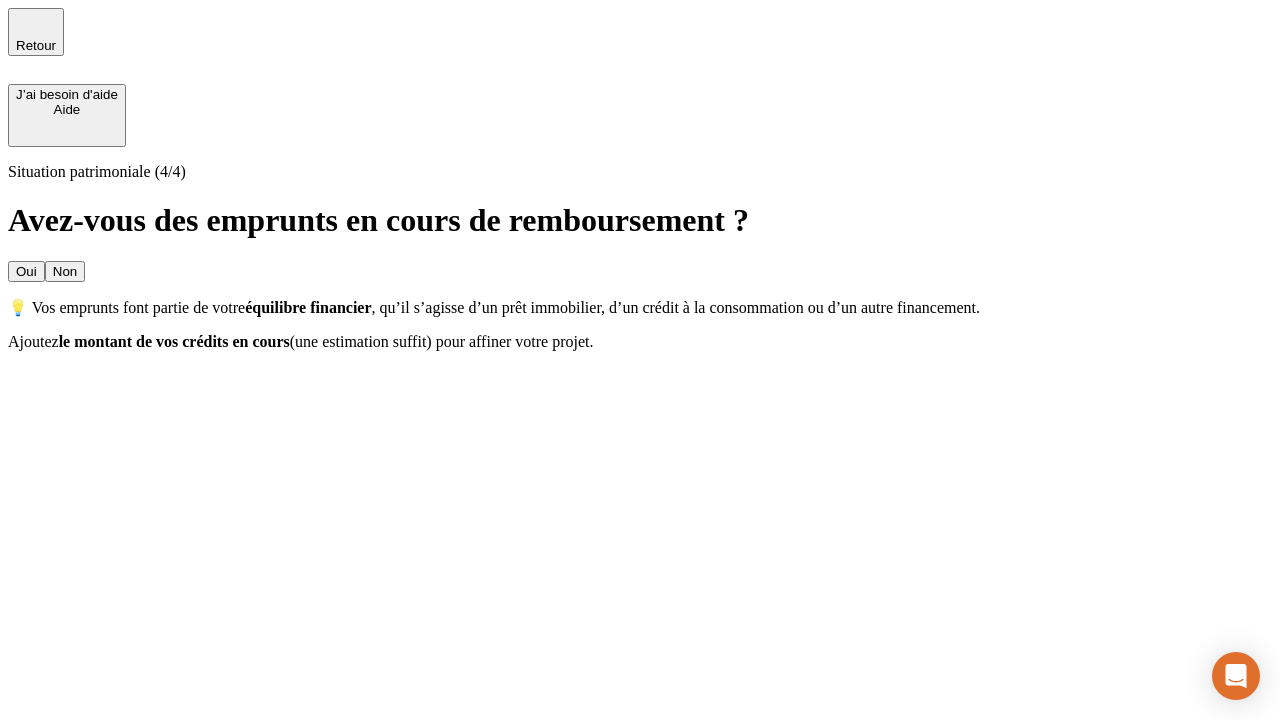 click on "Non" at bounding box center (65, 271) 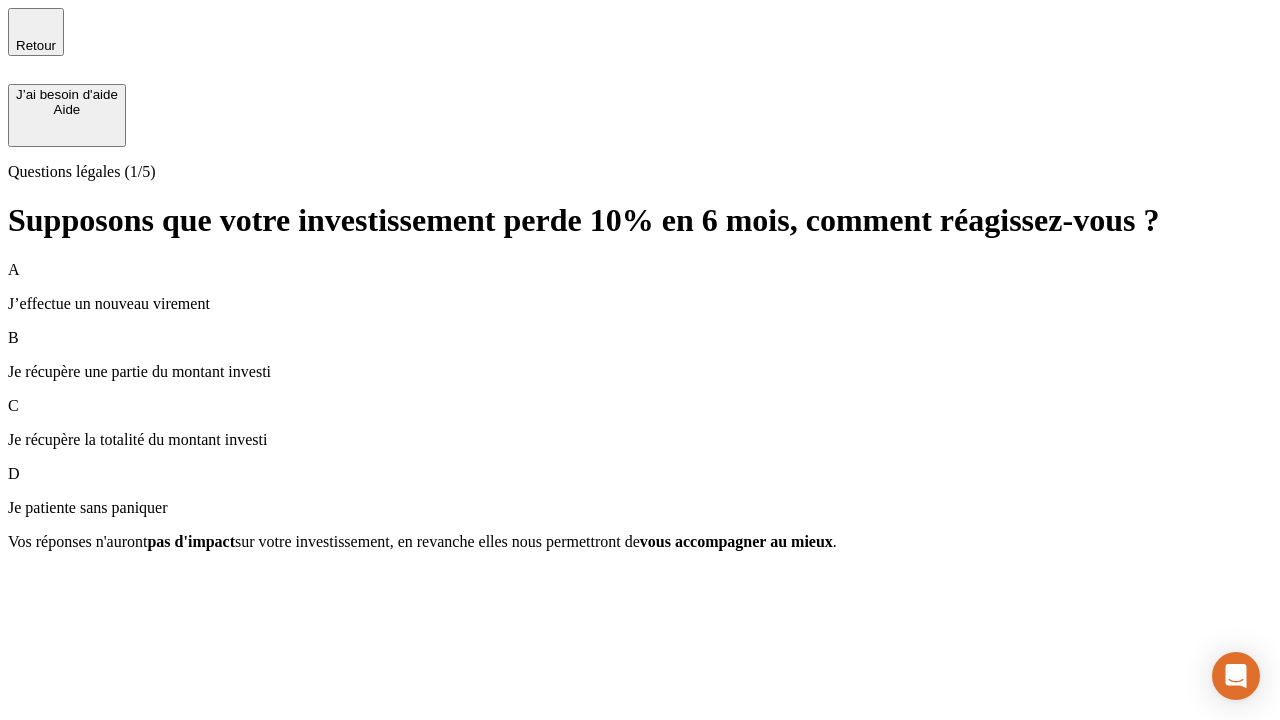click on "Je récupère une partie du montant investi" at bounding box center [640, 372] 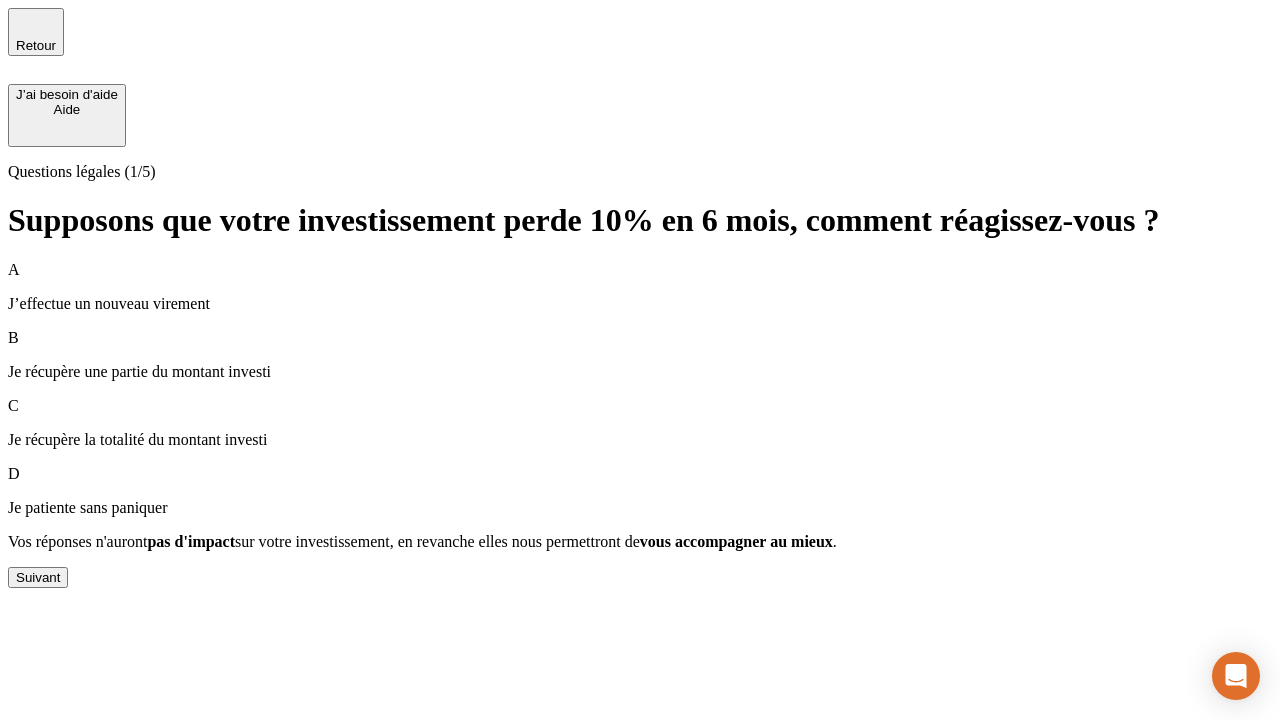 click on "Suivant" at bounding box center (38, 577) 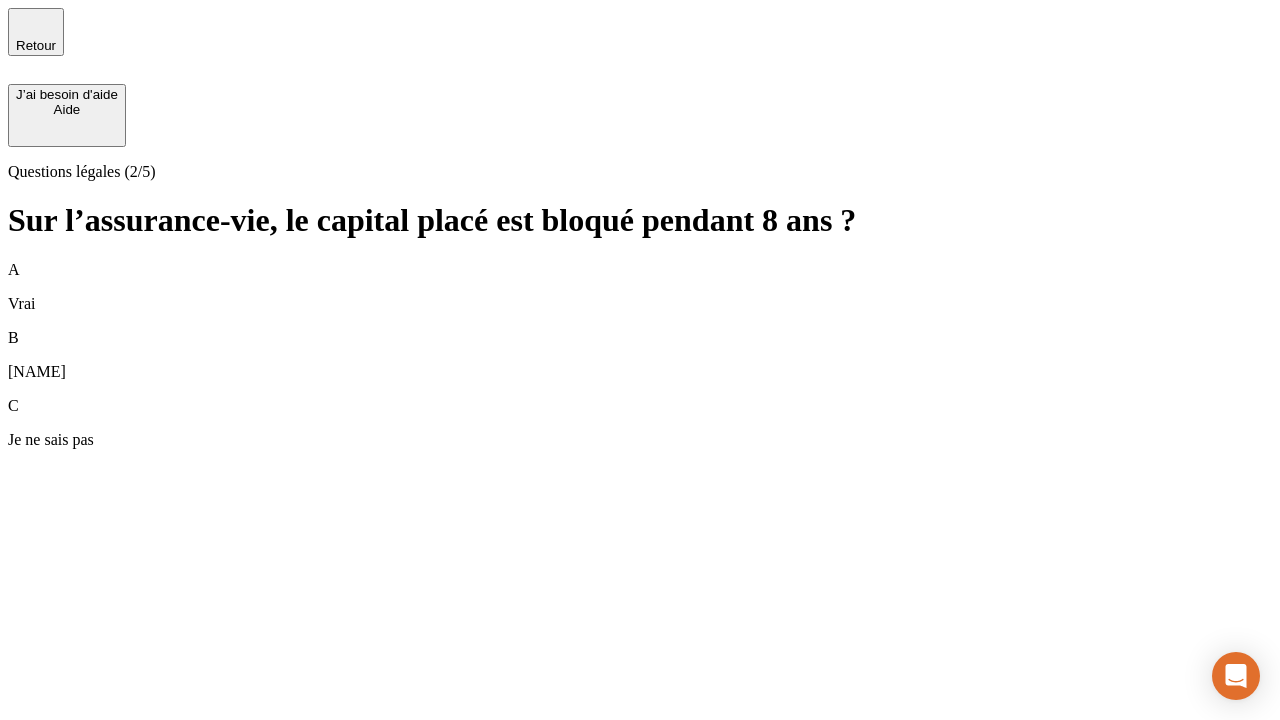 click on "[NAME]" at bounding box center (640, 355) 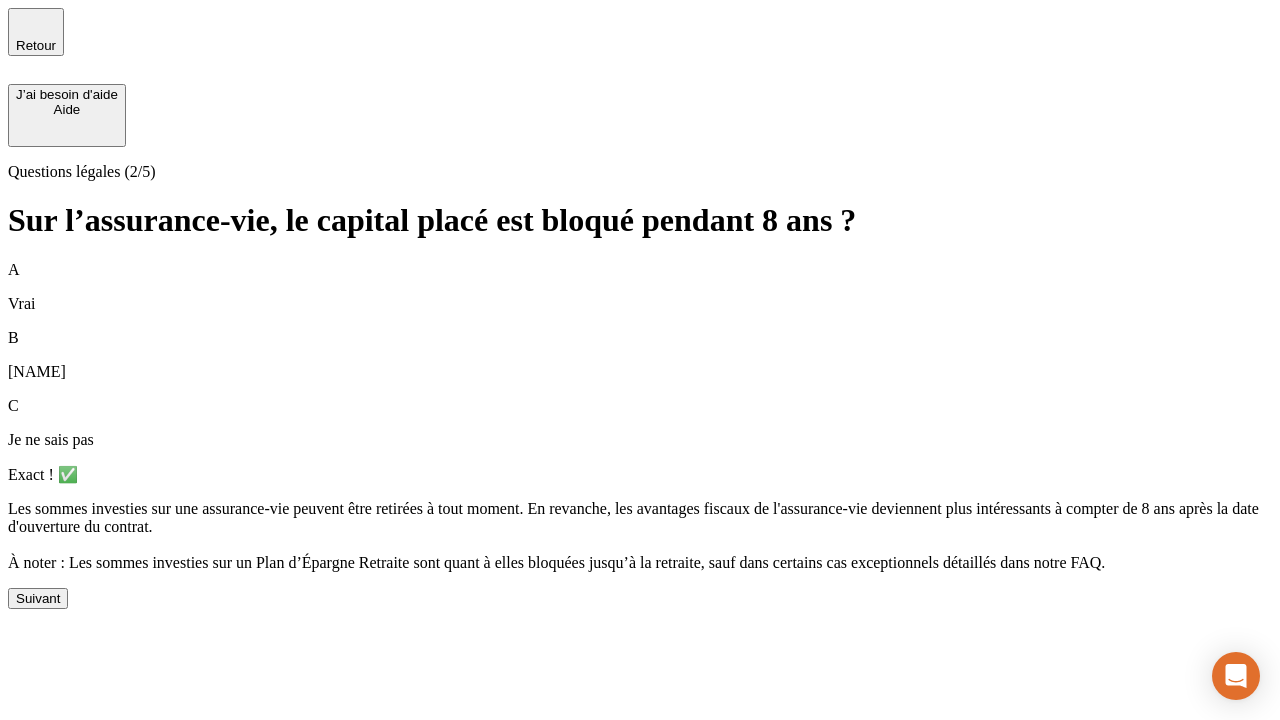click on "Suivant" at bounding box center [38, 598] 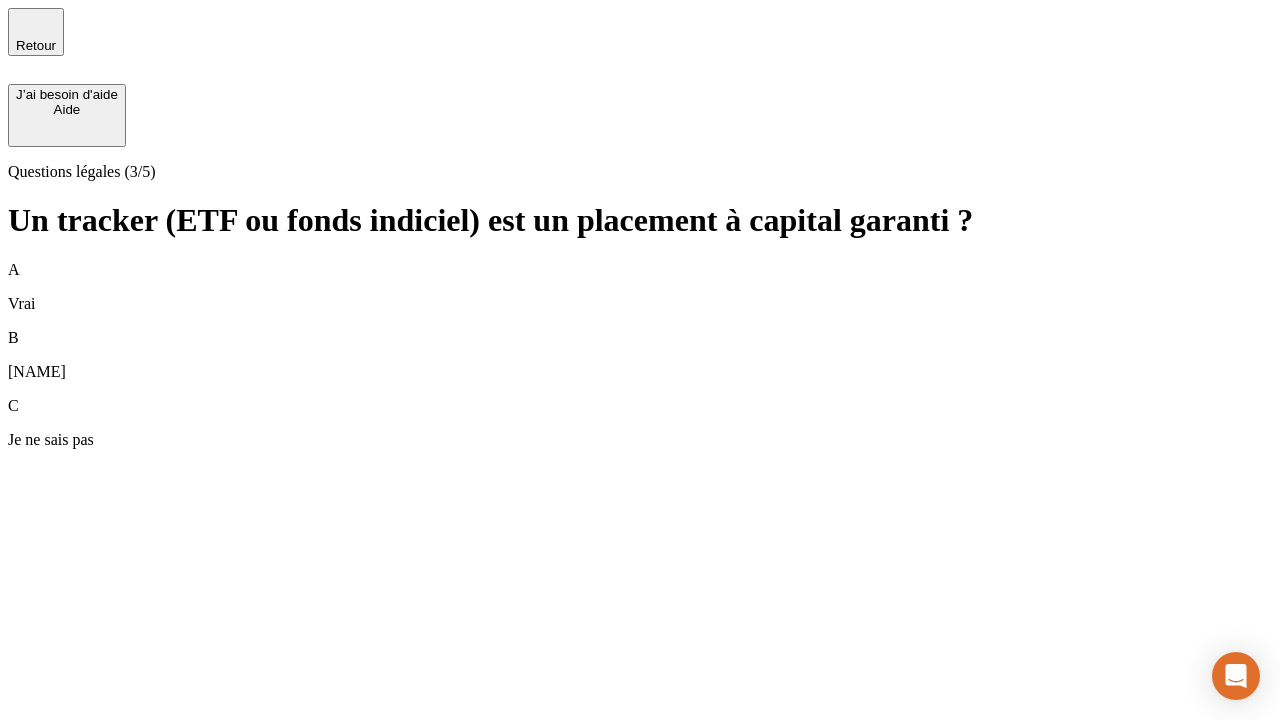 click on "[NAME]" at bounding box center (640, 355) 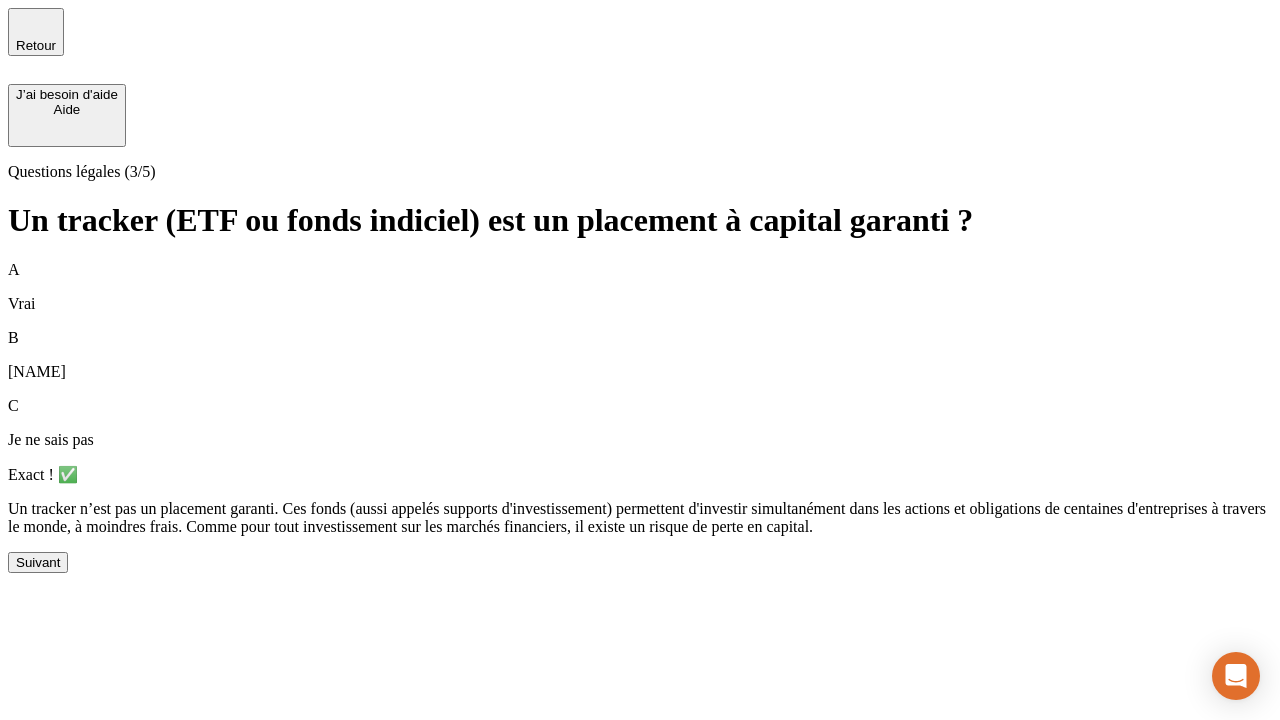 click on "Suivant" at bounding box center (38, 562) 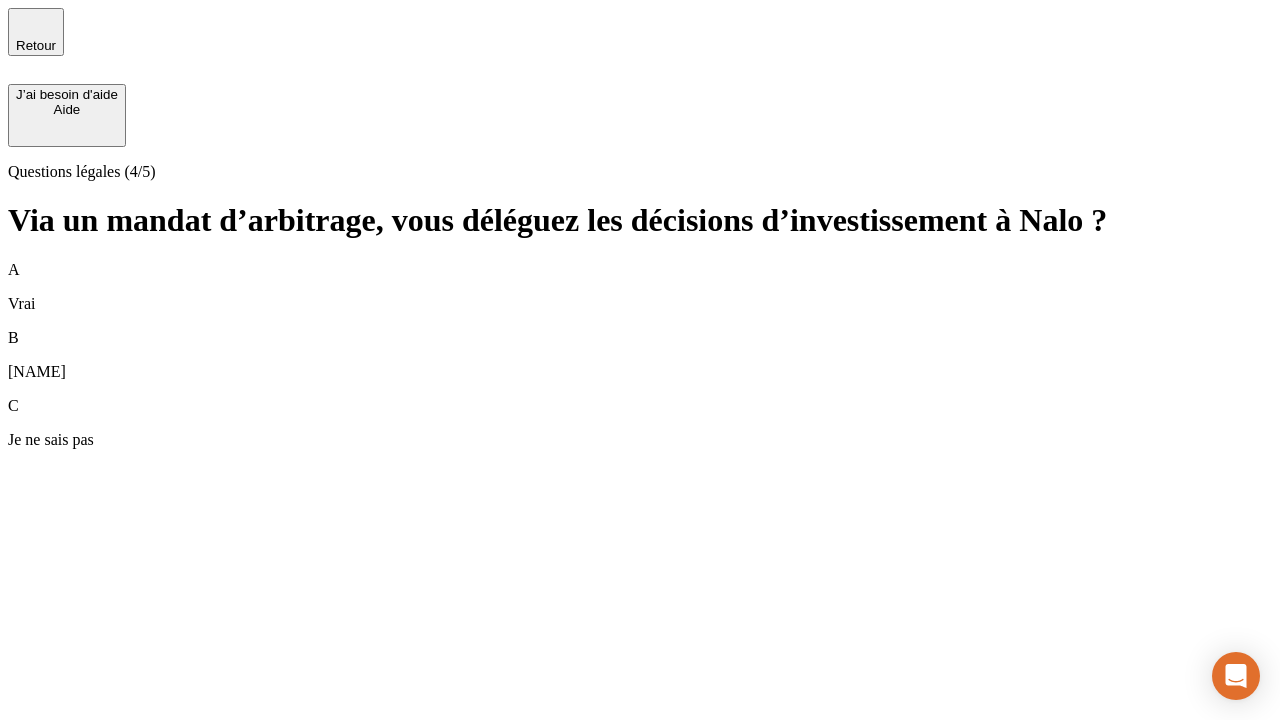 click on "A Vrai" at bounding box center (640, 287) 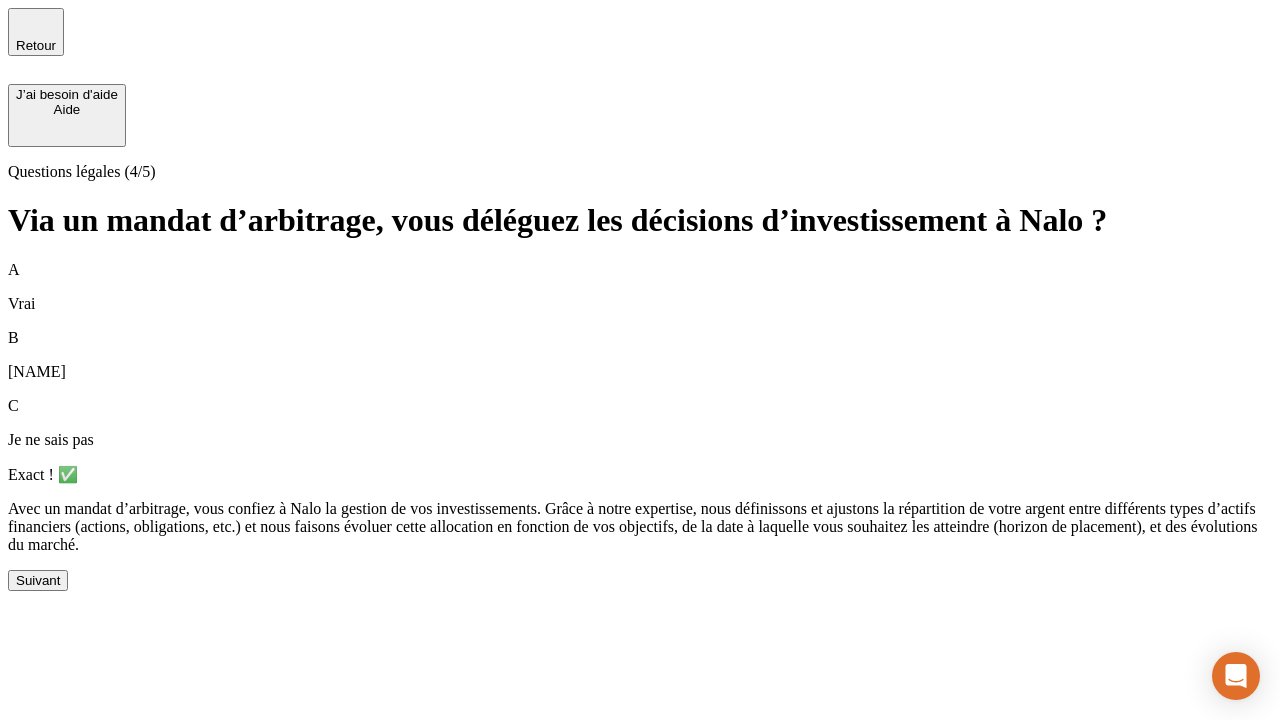 click on "Suivant" at bounding box center (38, 580) 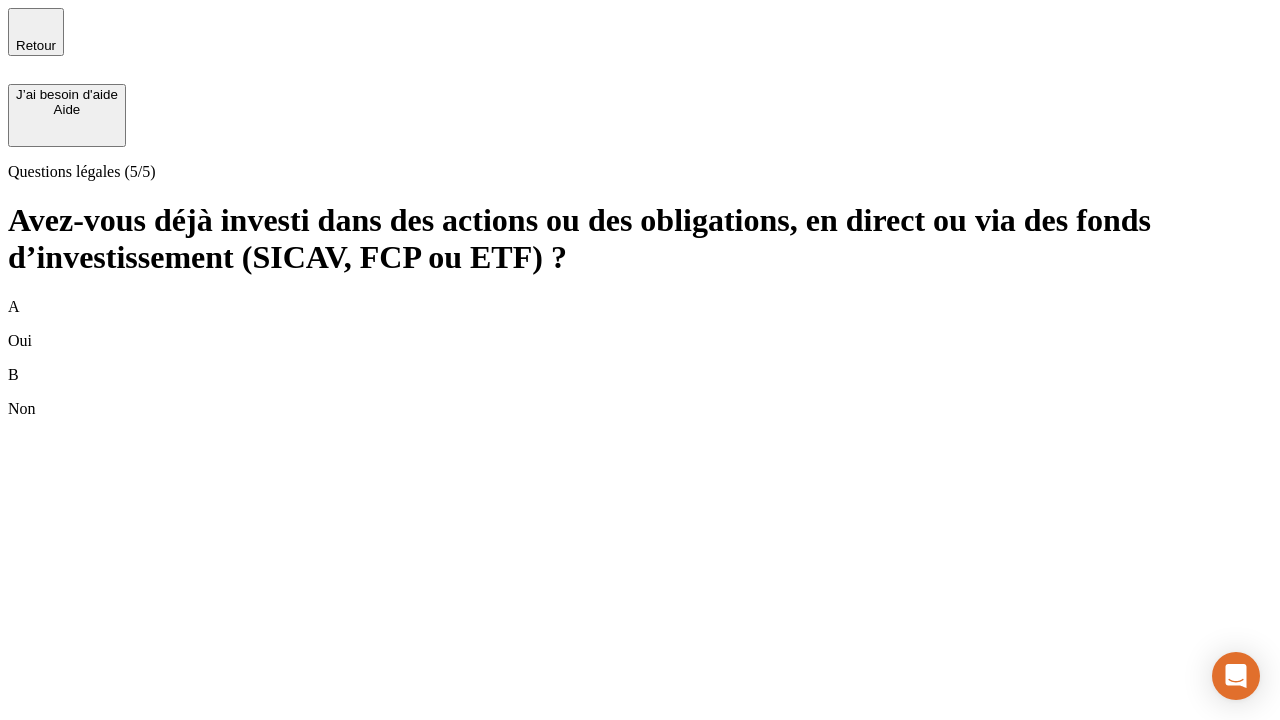 click on "A Oui" at bounding box center (640, 324) 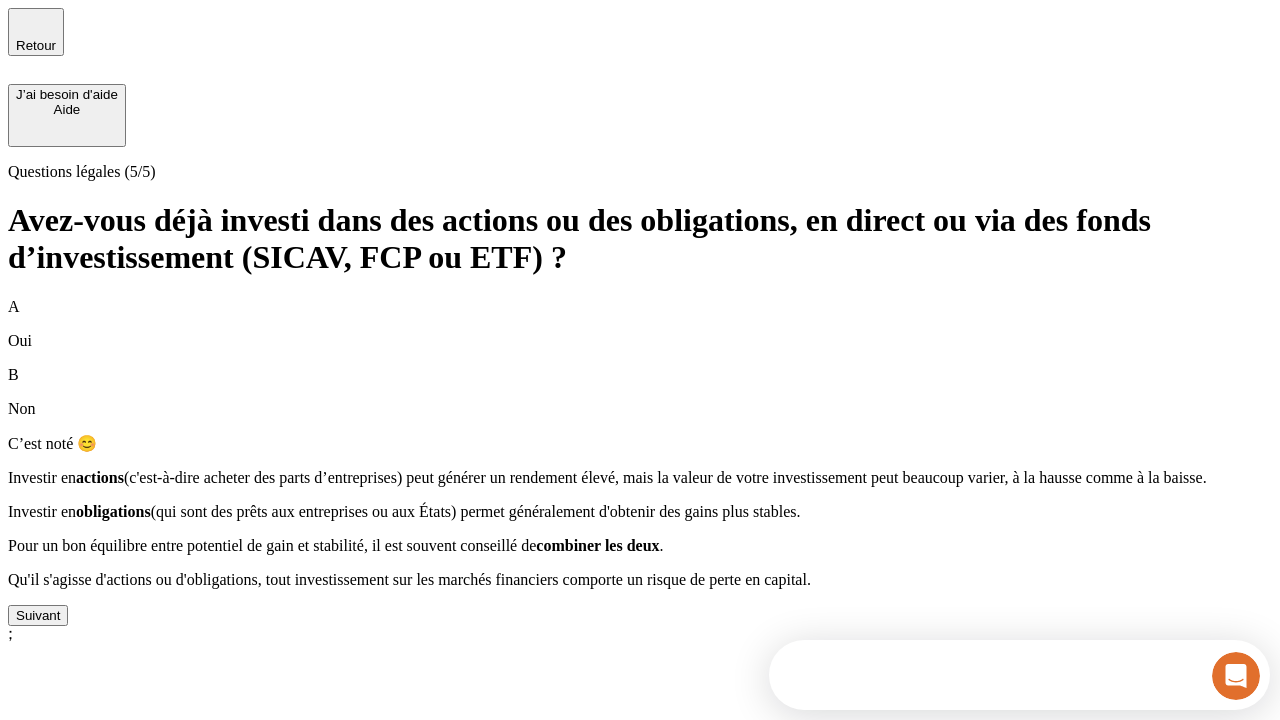 scroll, scrollTop: 0, scrollLeft: 0, axis: both 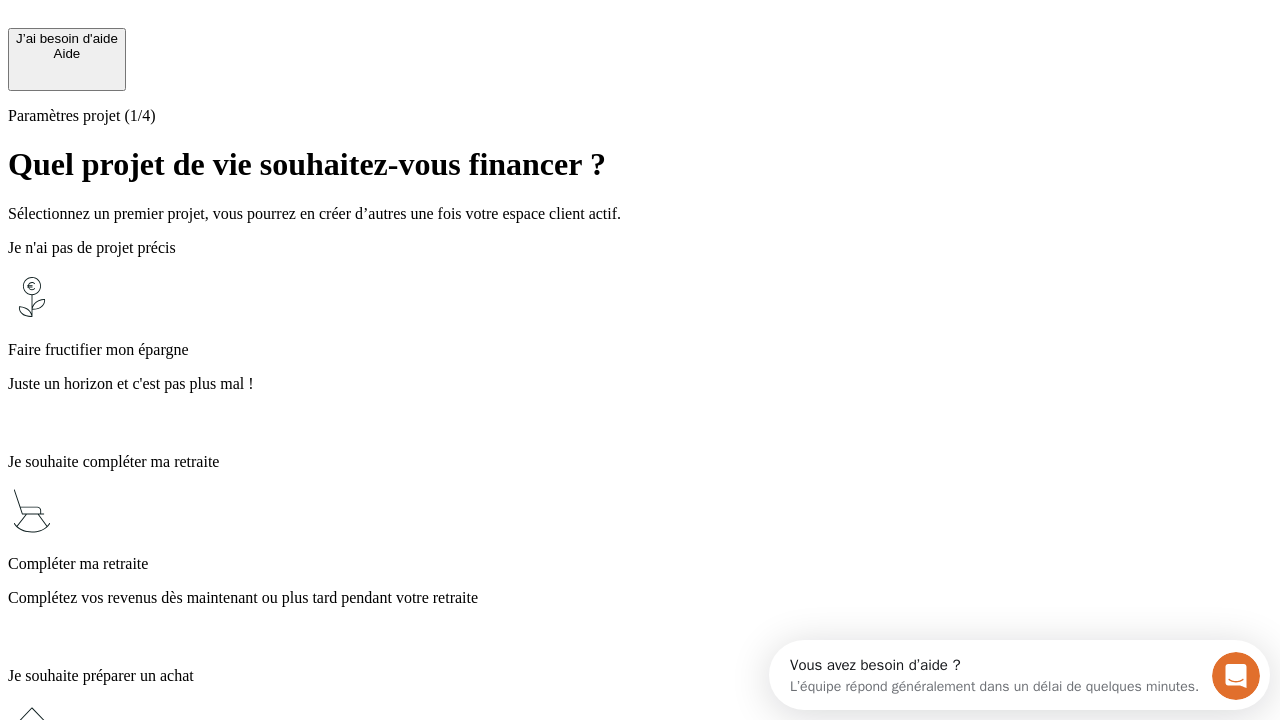 click on "Juste un horizon et c'est pas plus mal !" at bounding box center (640, 384) 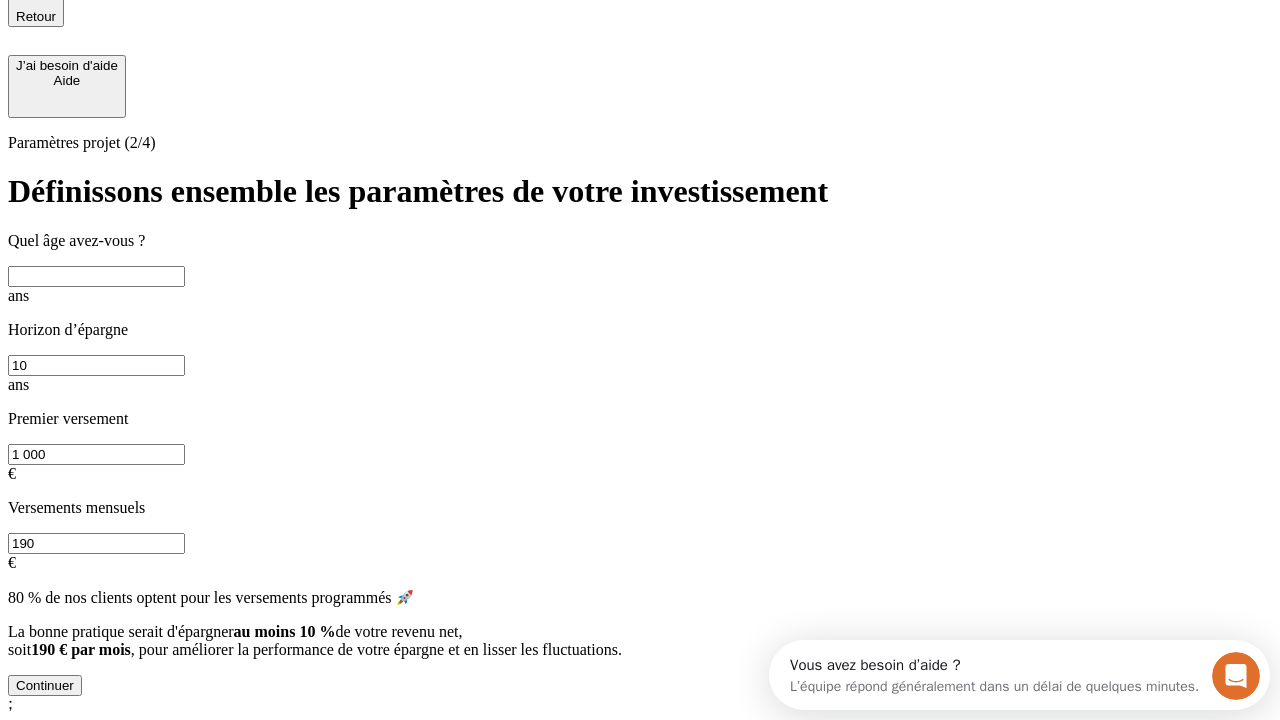 scroll, scrollTop: 22, scrollLeft: 0, axis: vertical 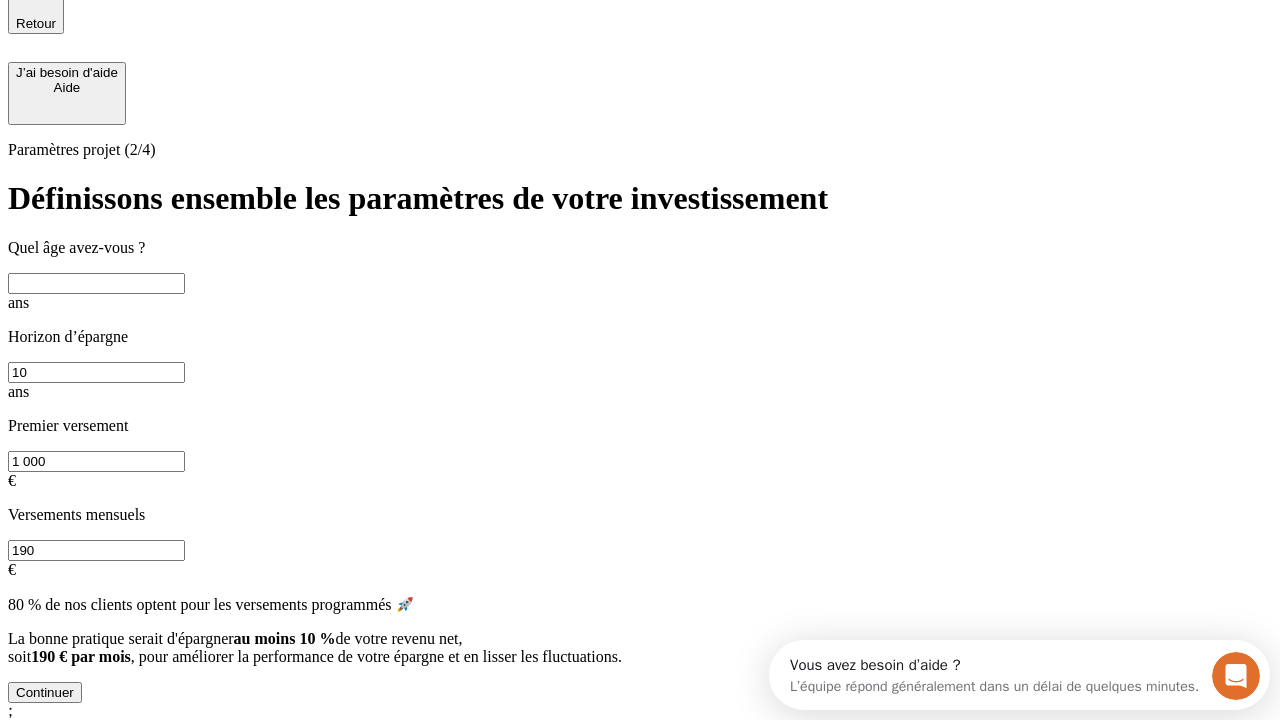 click at bounding box center (96, 283) 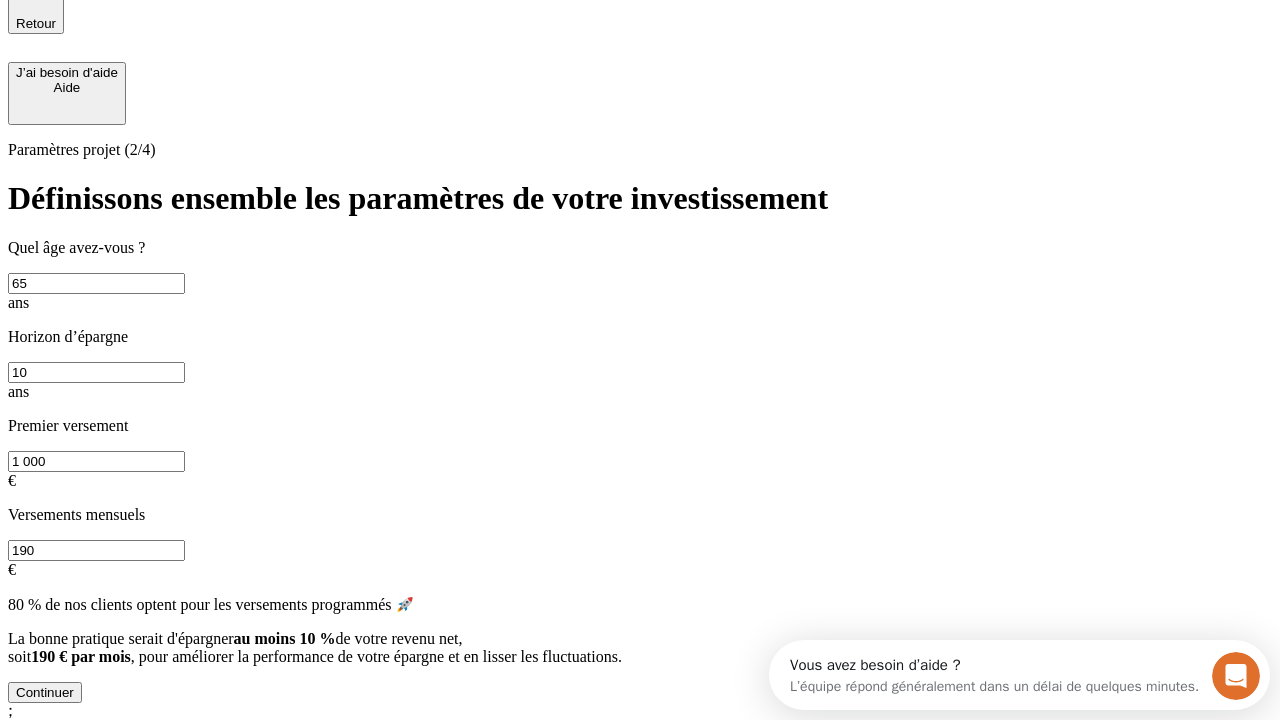 type on "65" 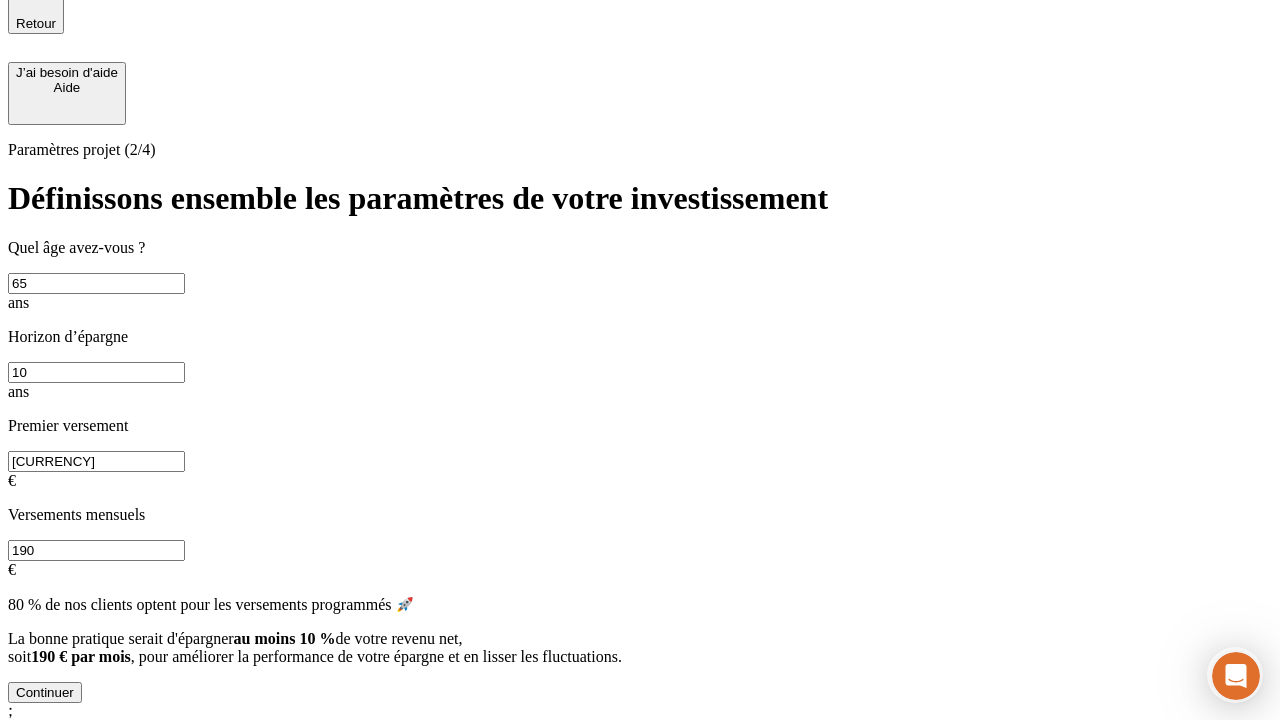 type on "[CURRENCY]" 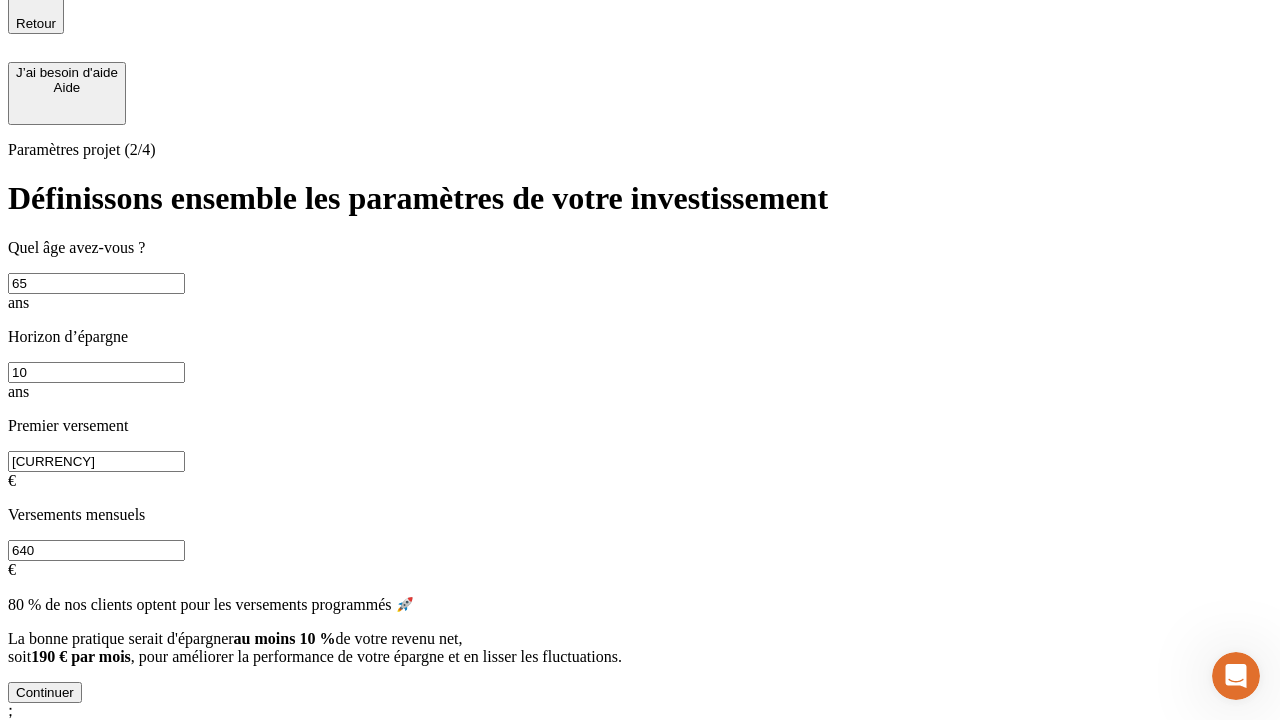 scroll, scrollTop: 4, scrollLeft: 0, axis: vertical 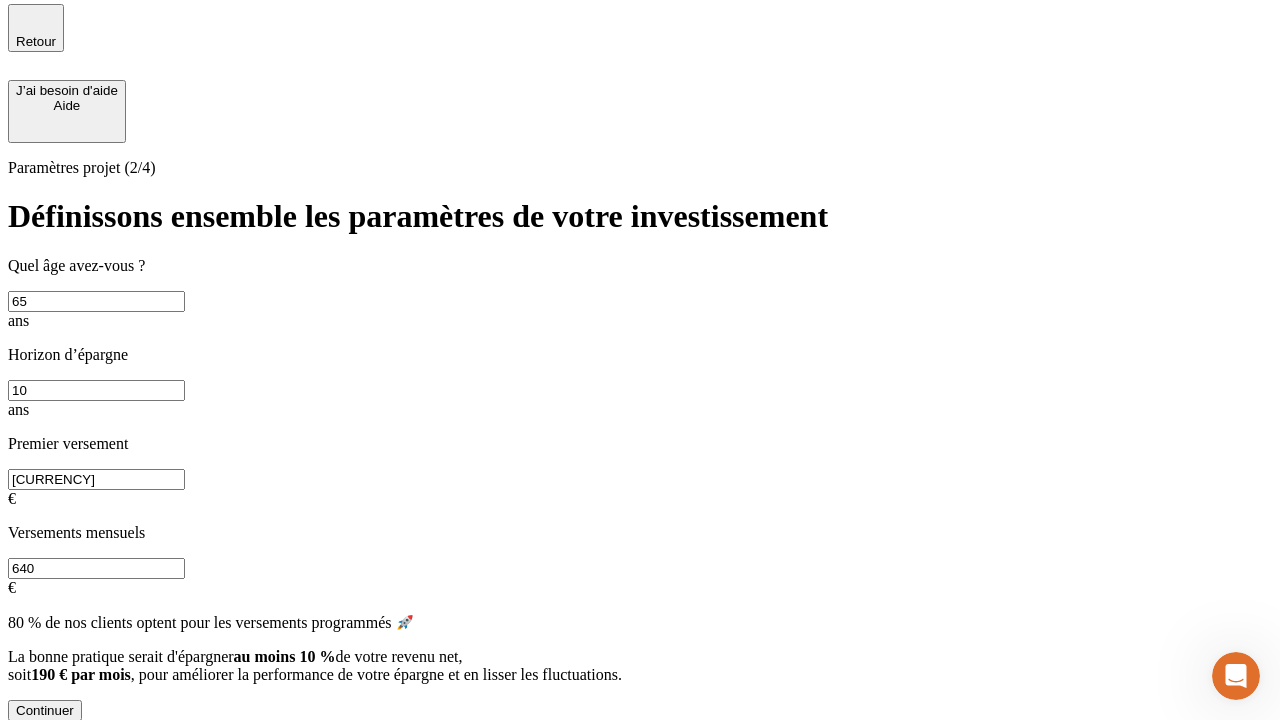 type on "640" 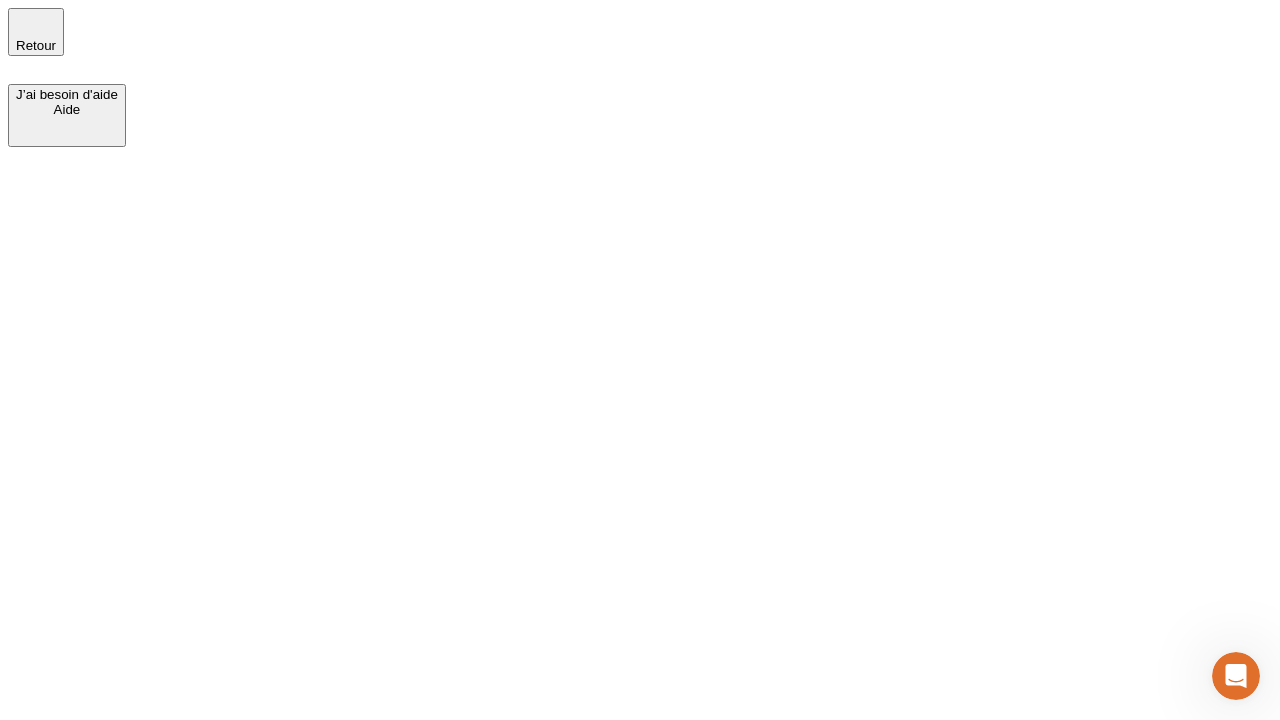 scroll, scrollTop: 0, scrollLeft: 0, axis: both 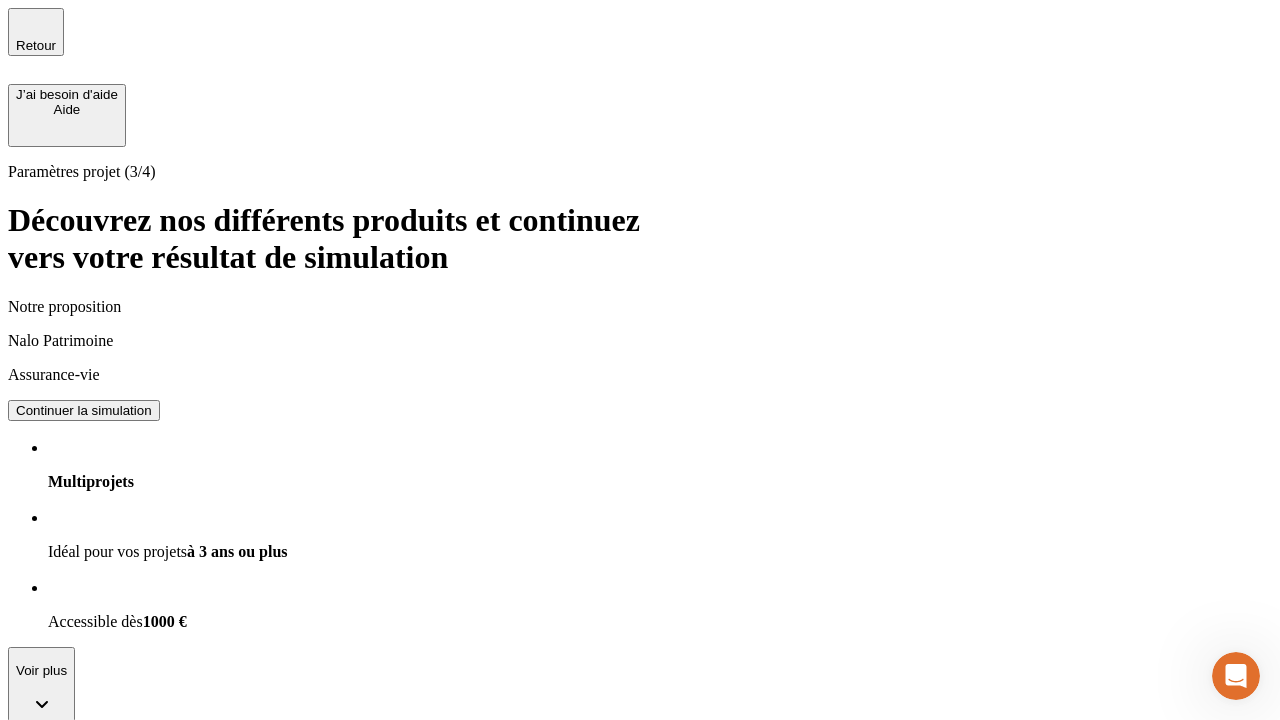 click on "Continuer la simulation" at bounding box center (84, 410) 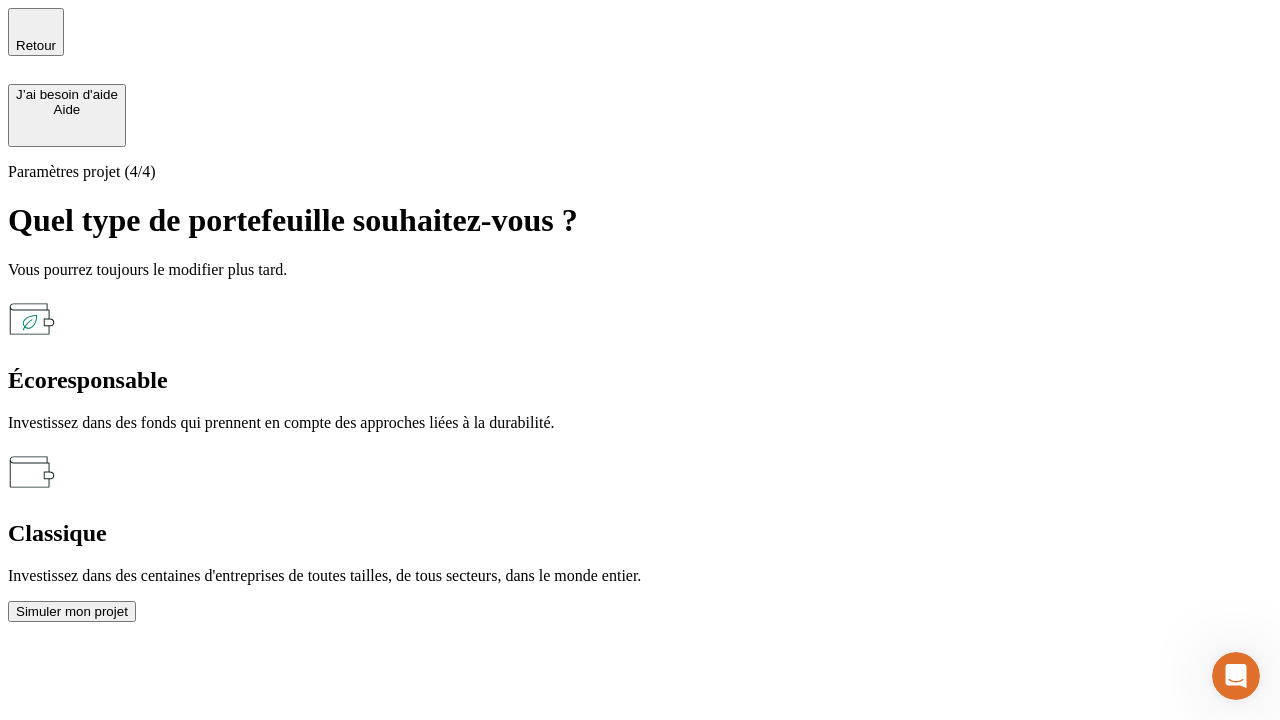click on "Classique" at bounding box center [640, 533] 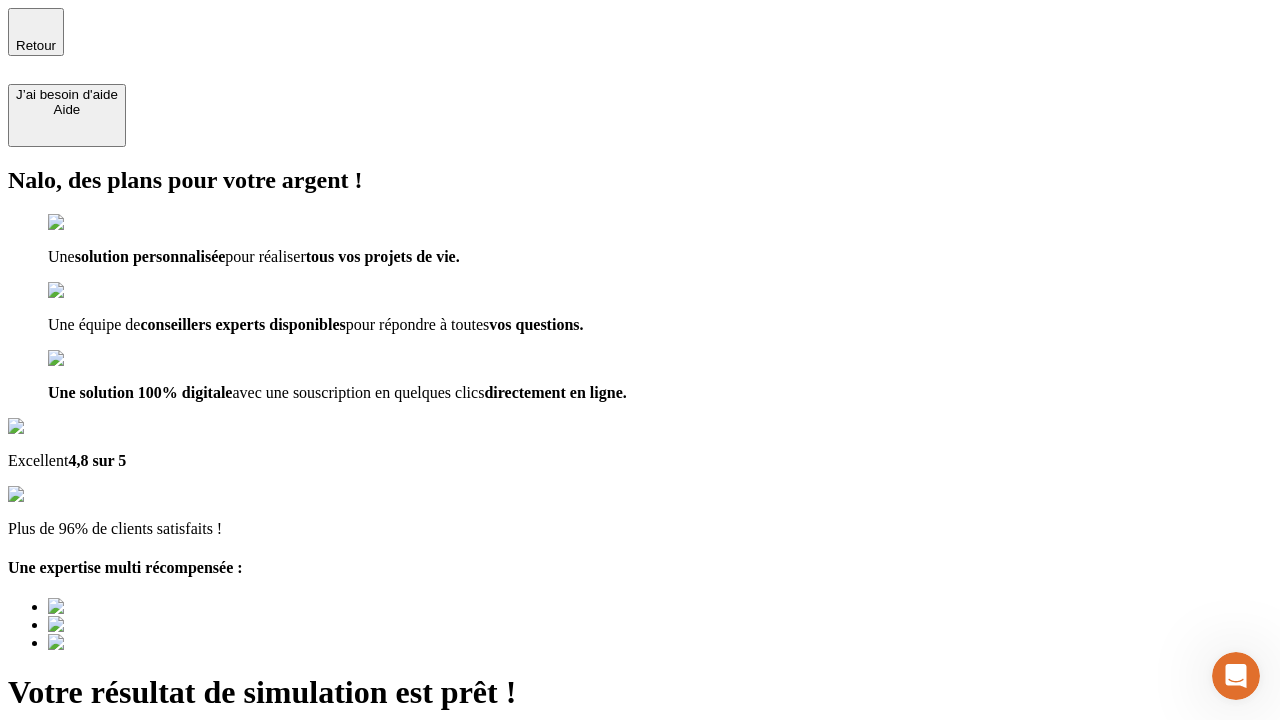 click on "Découvrir ma simulation" at bounding box center (87, 797) 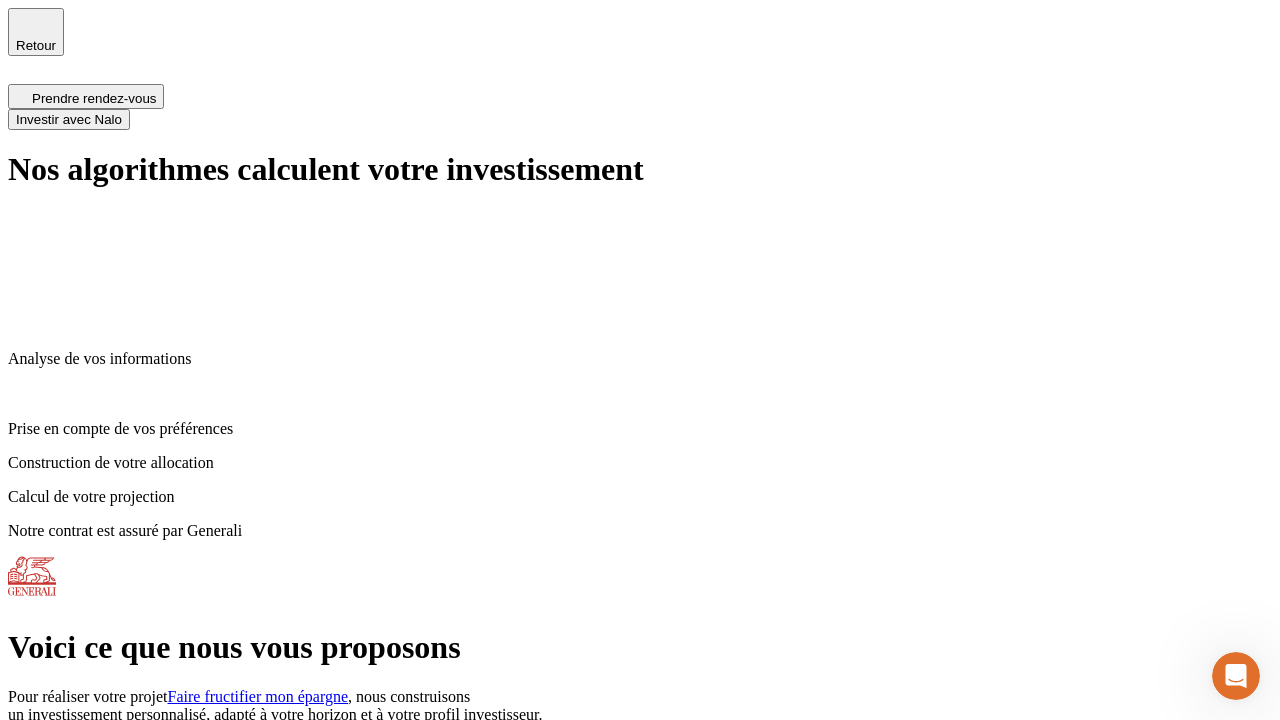 click on "Investir avec Nalo" at bounding box center [69, 119] 